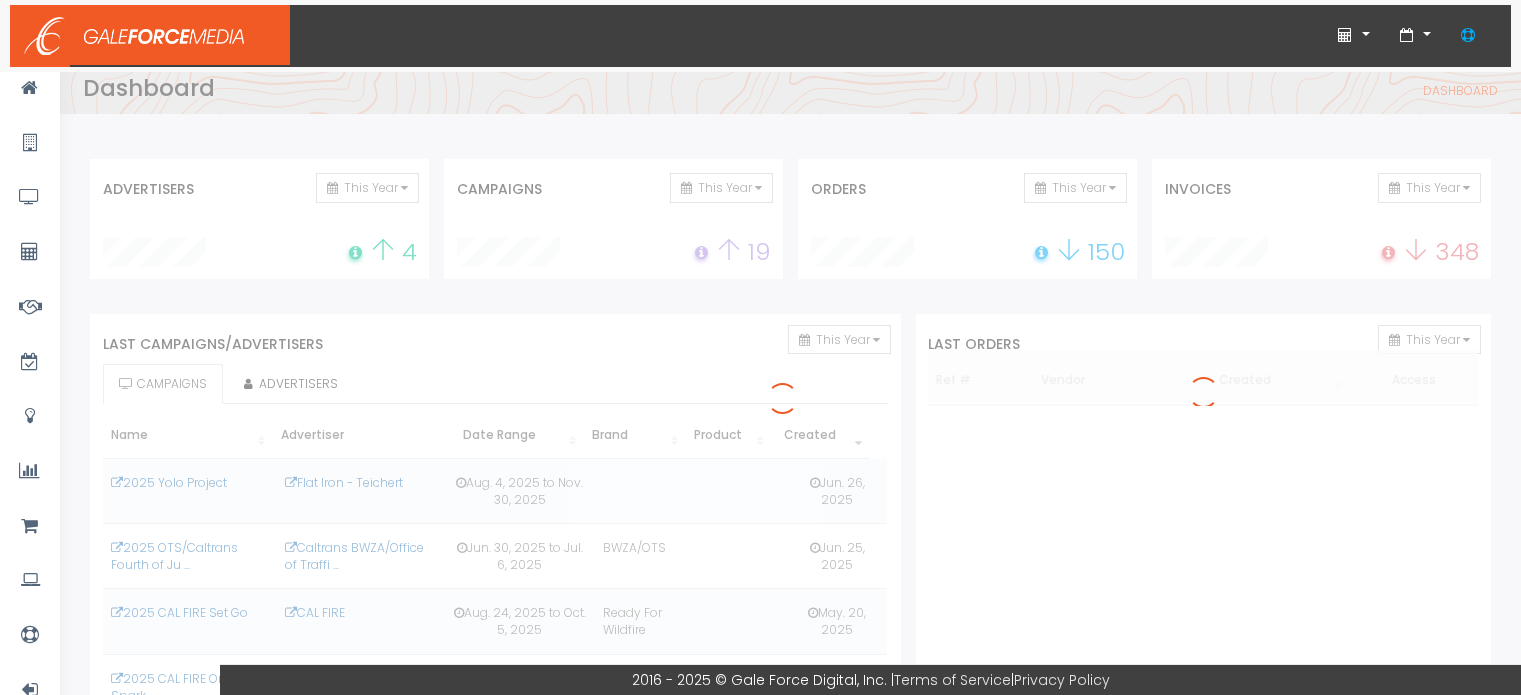 scroll, scrollTop: 0, scrollLeft: 0, axis: both 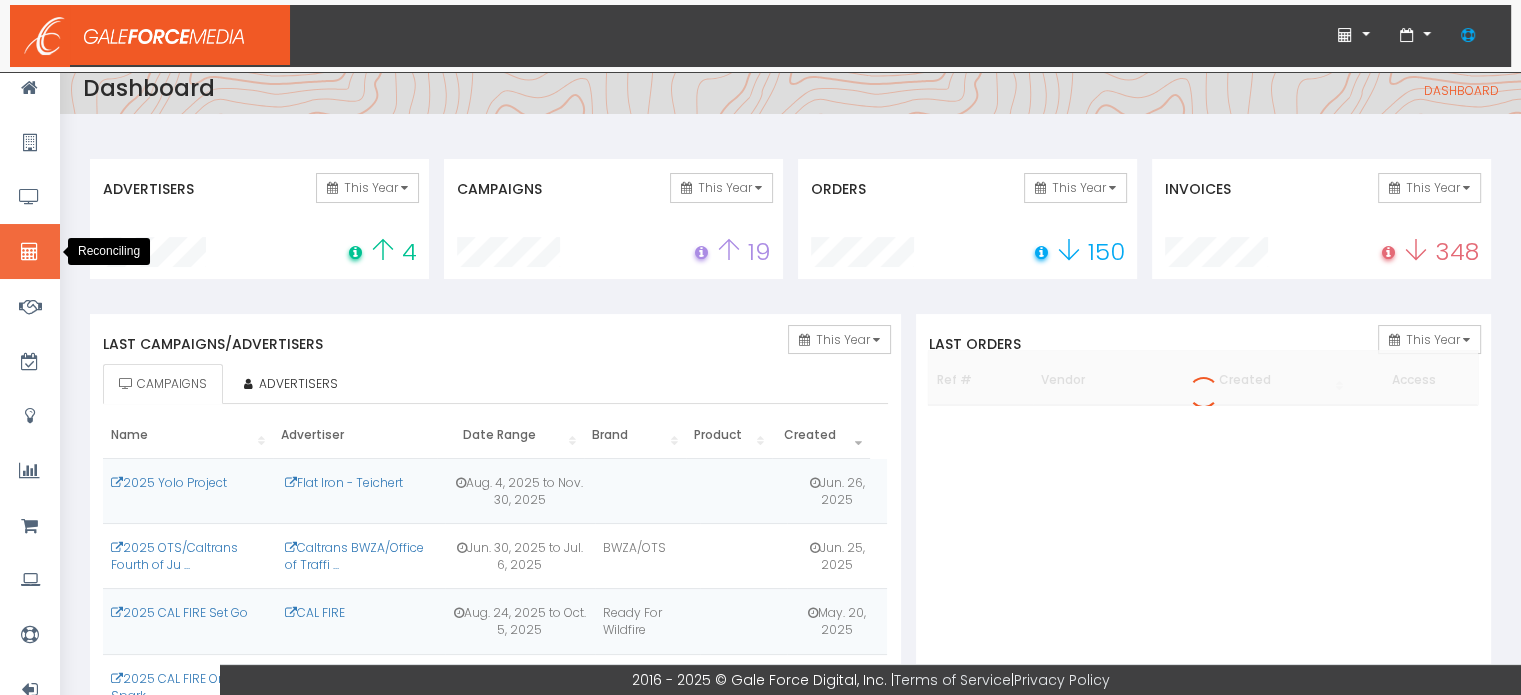 click at bounding box center (30, 251) 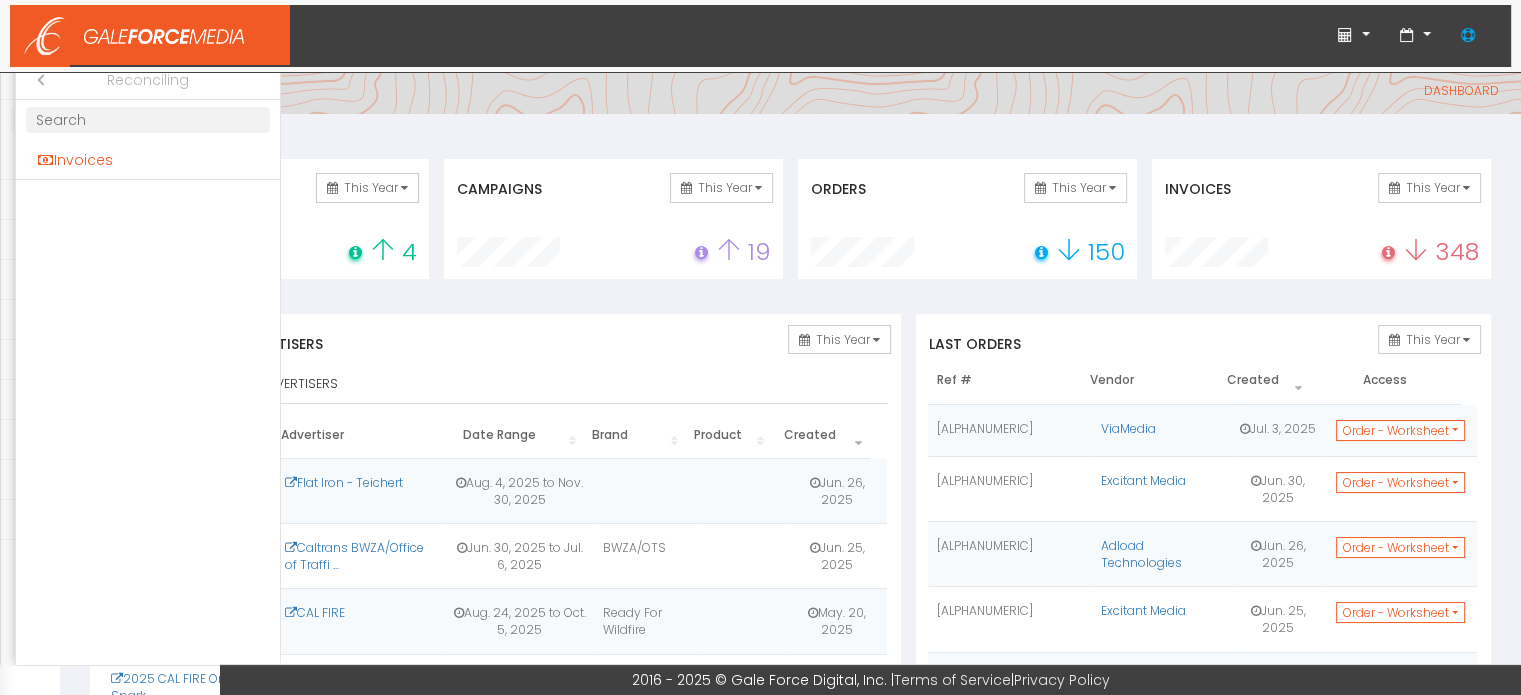 click on "Invoices" at bounding box center (148, 160) 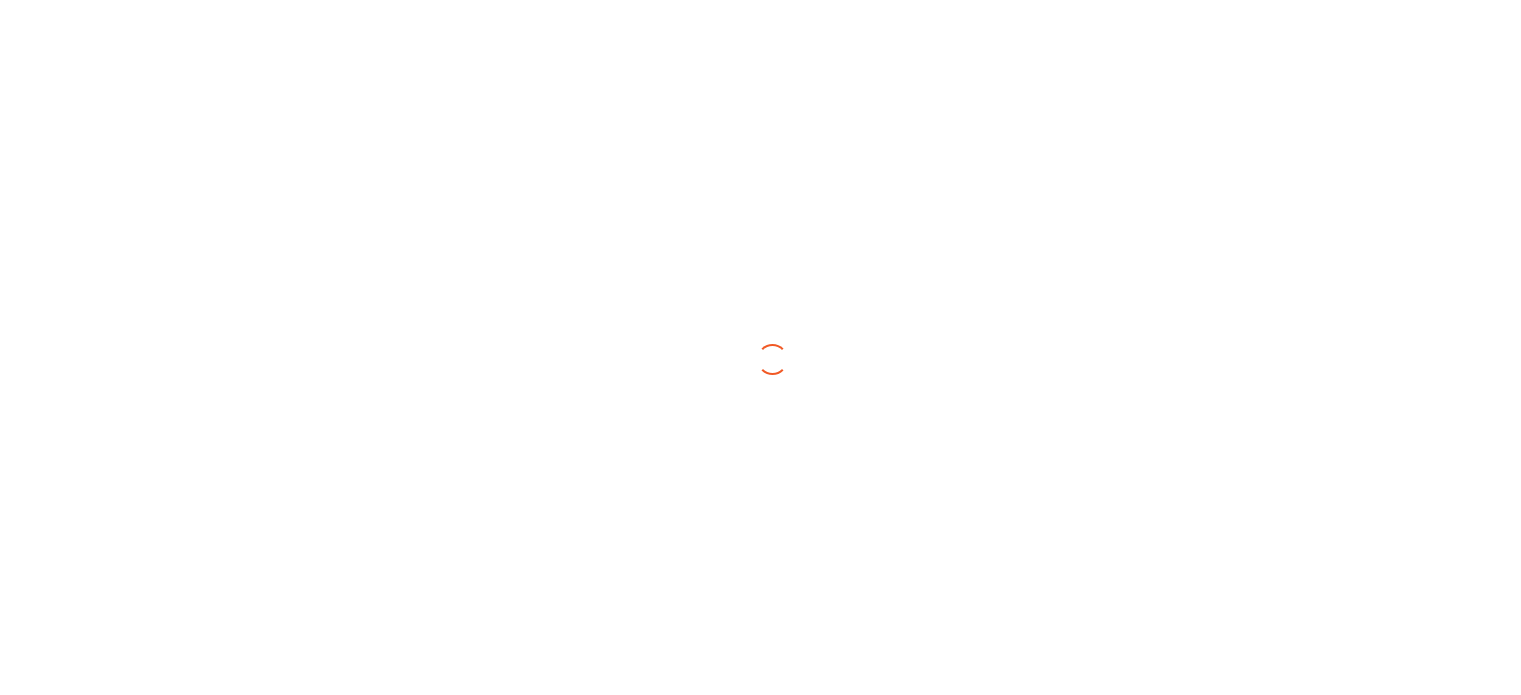 scroll, scrollTop: 0, scrollLeft: 0, axis: both 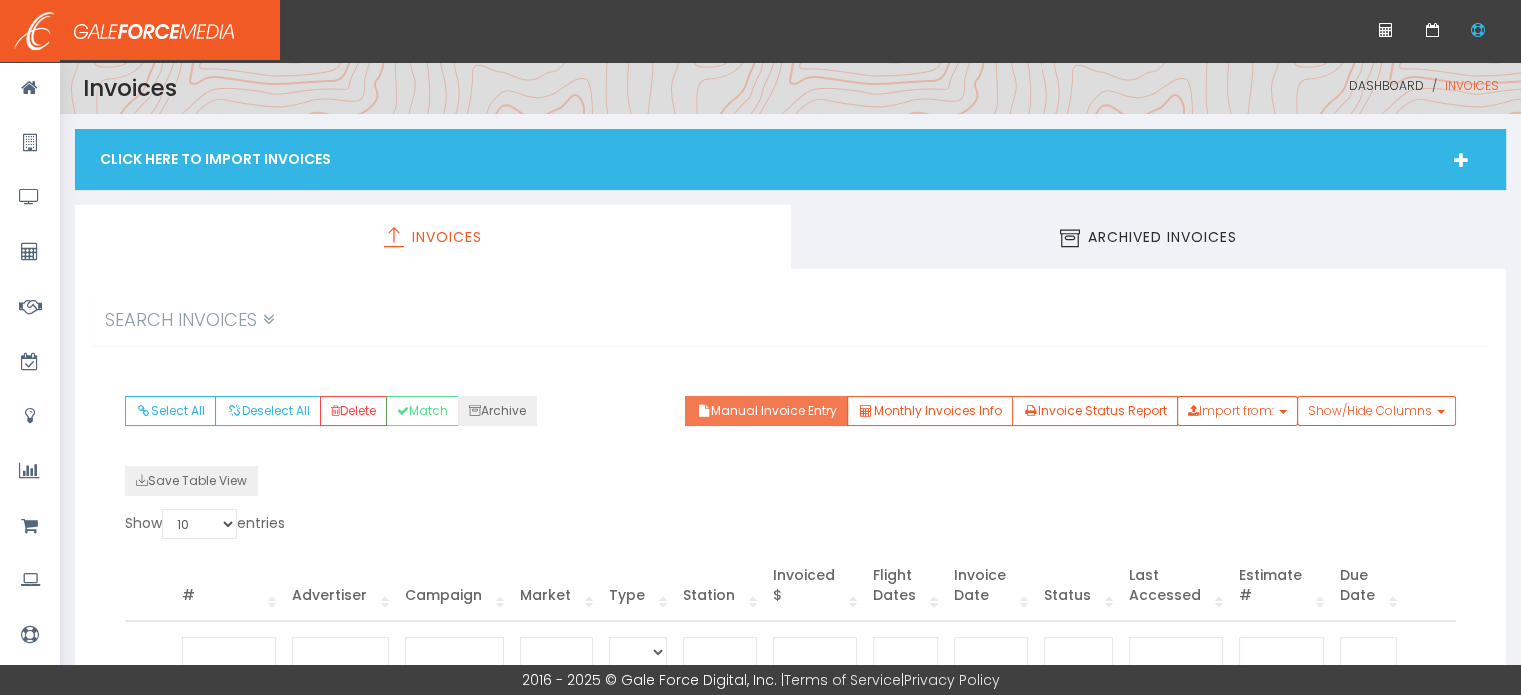 click on "Manual Invoice Entry" at bounding box center (766, 411) 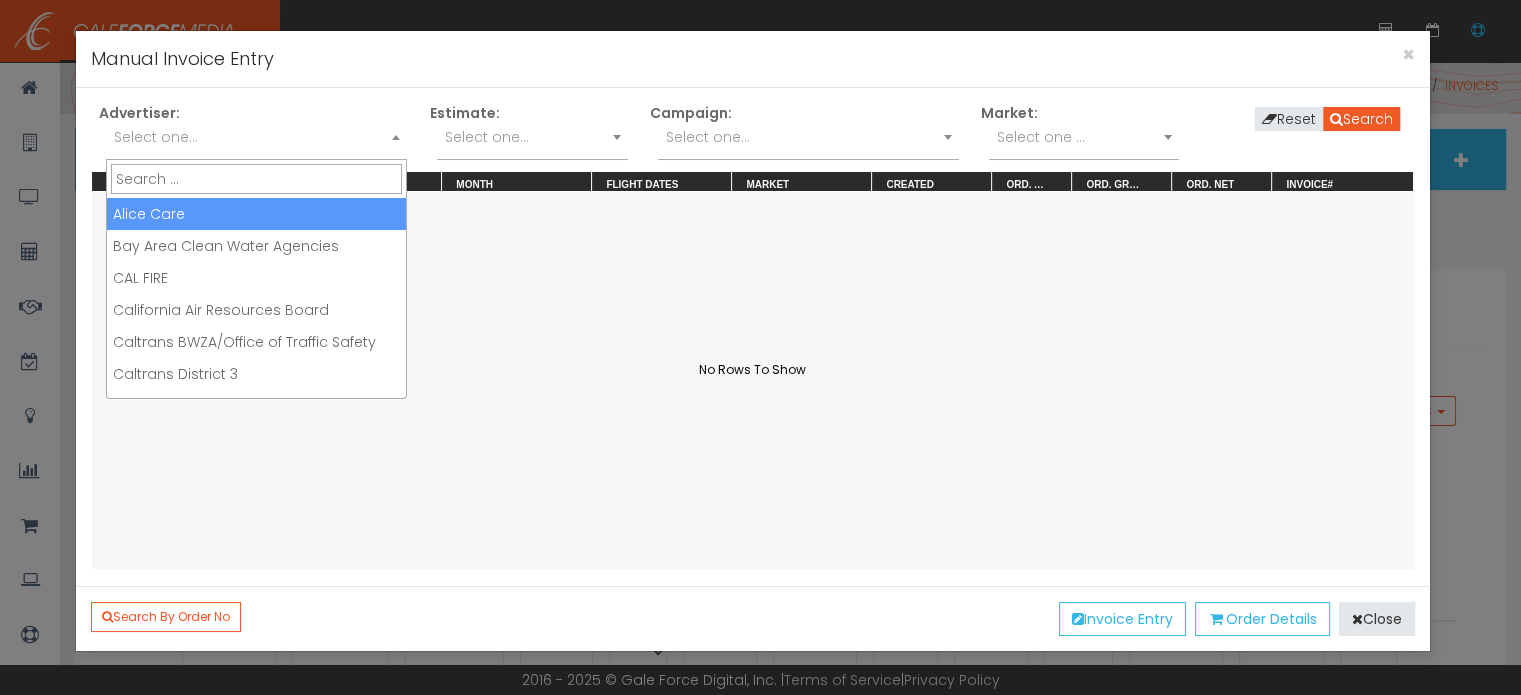 click on "Select one..." at bounding box center [256, 137] 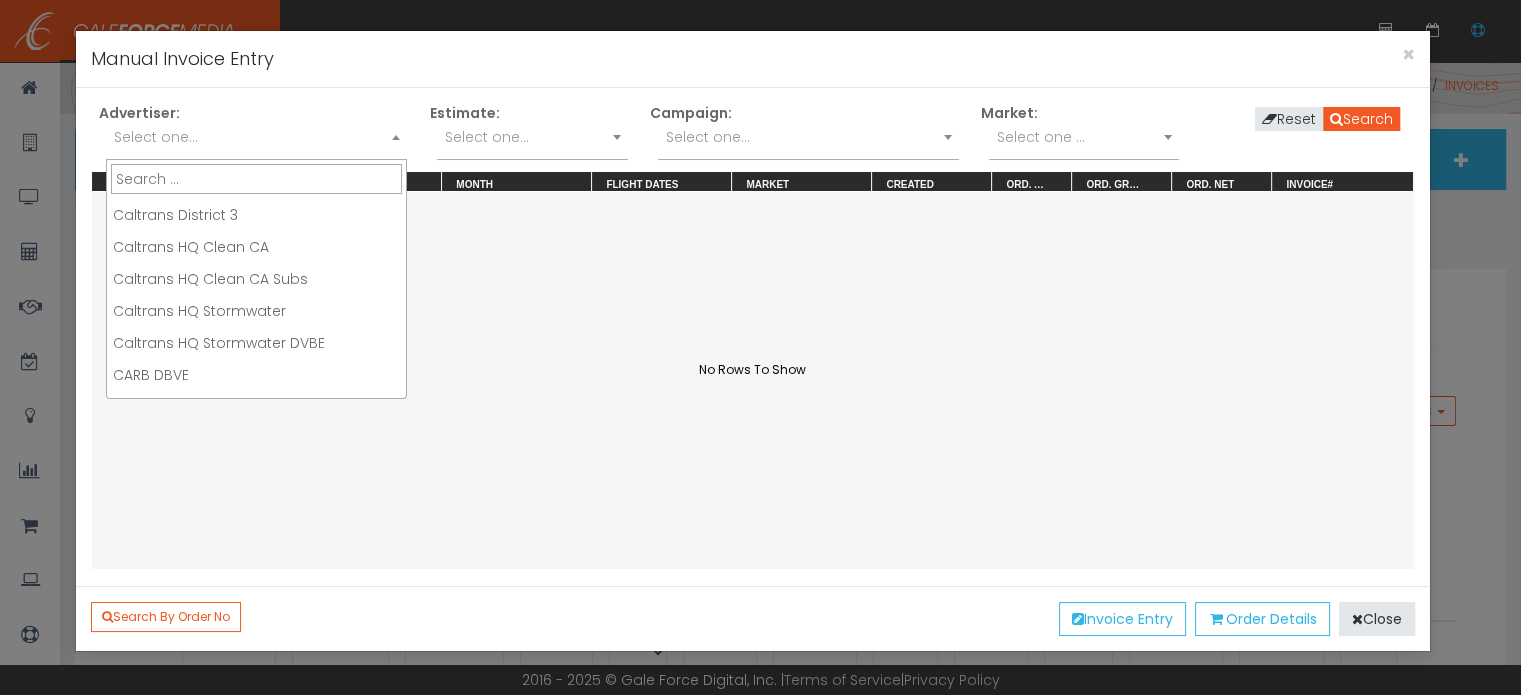 scroll, scrollTop: 536, scrollLeft: 0, axis: vertical 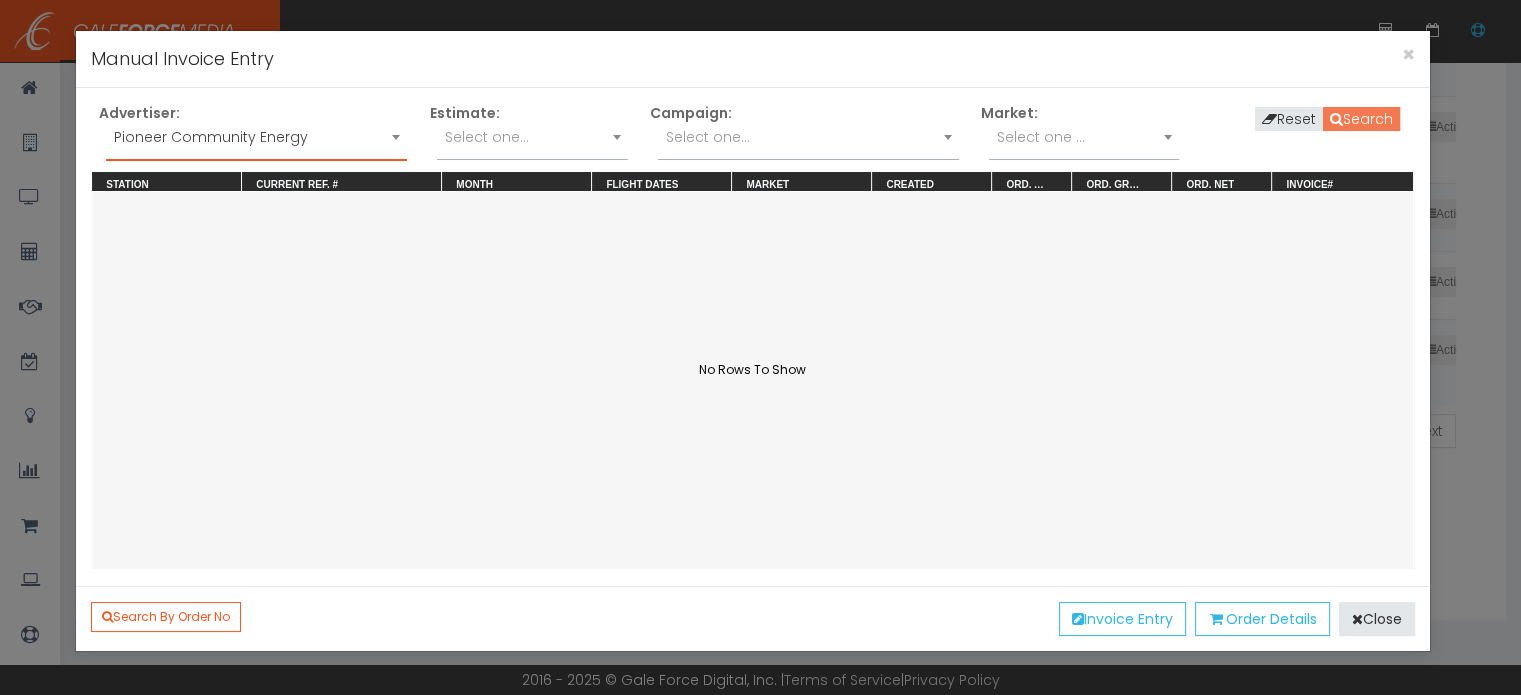 click on "Search" at bounding box center [1361, 119] 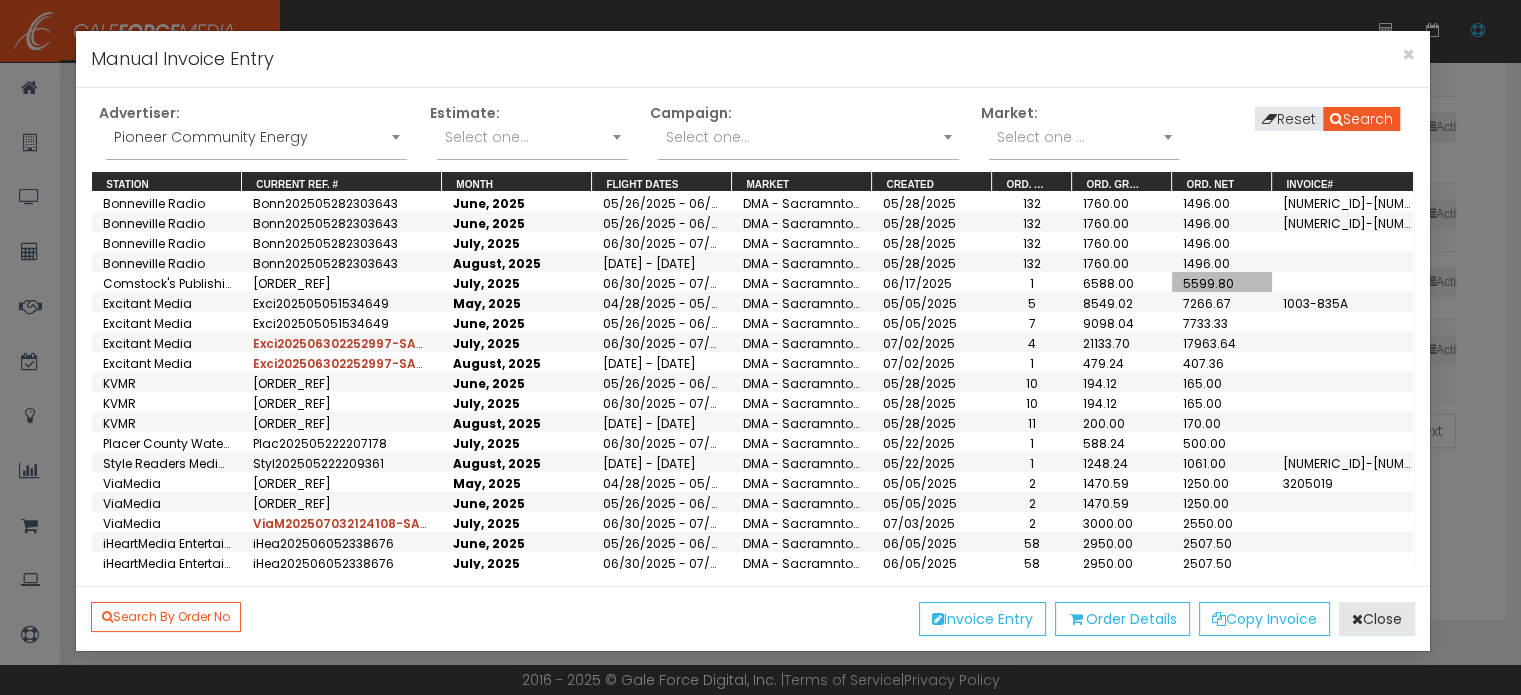 click on "5599.80" at bounding box center (1222, 282) 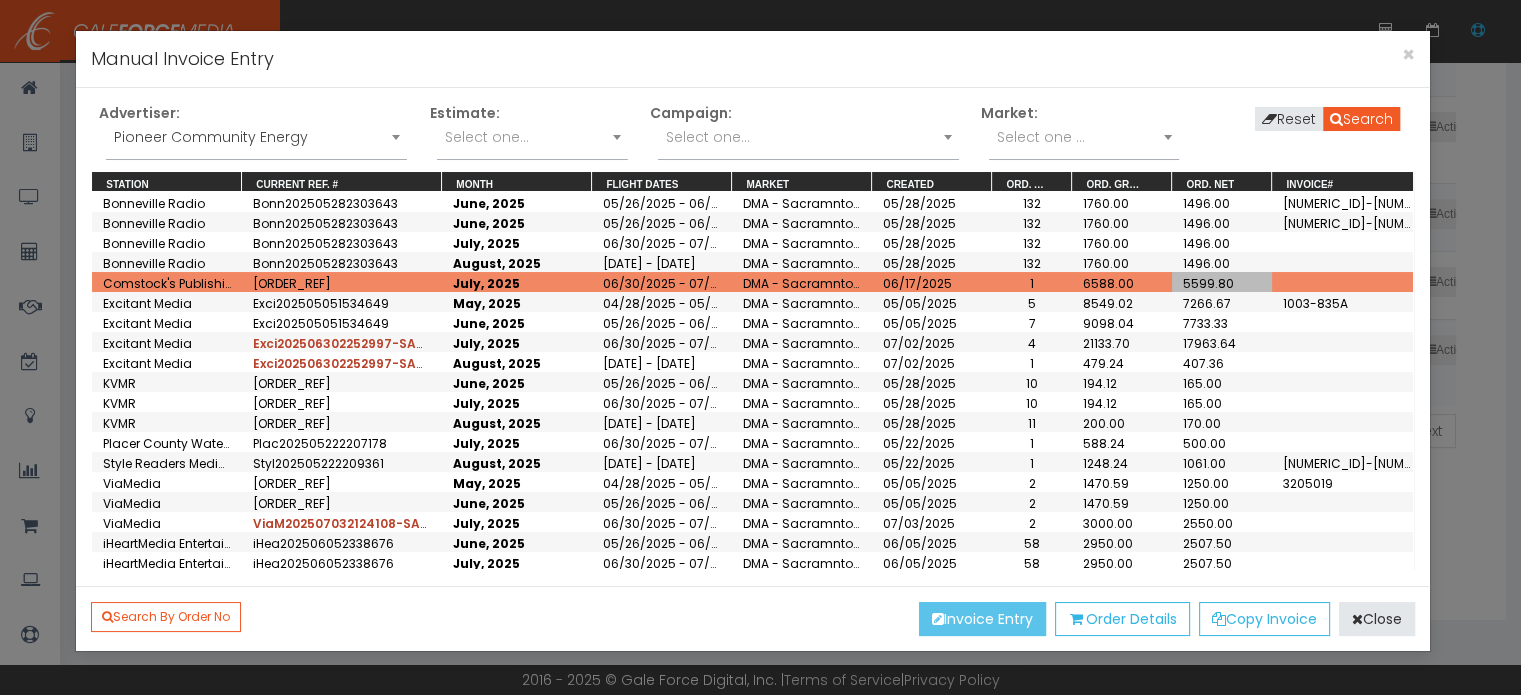 click on "Invoice Entry" at bounding box center (982, 619) 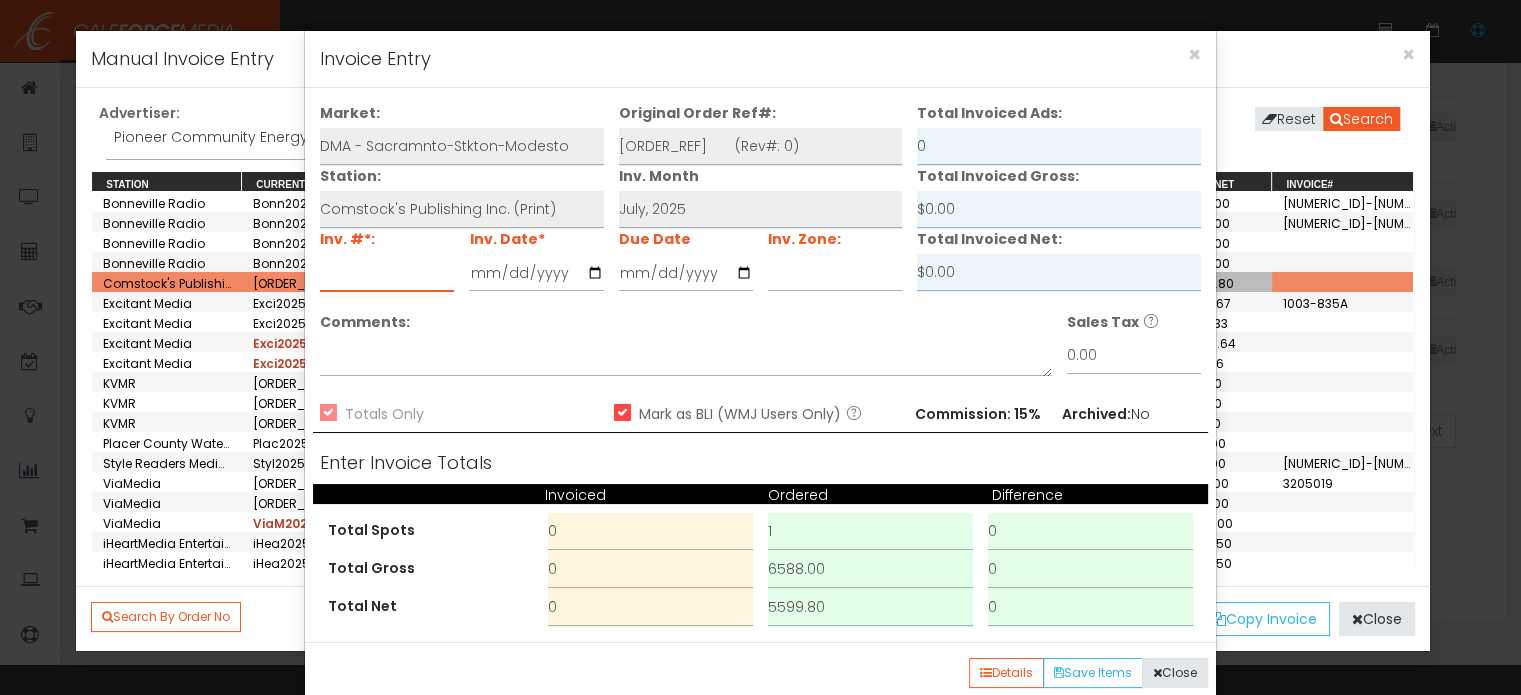 click at bounding box center [387, 273] 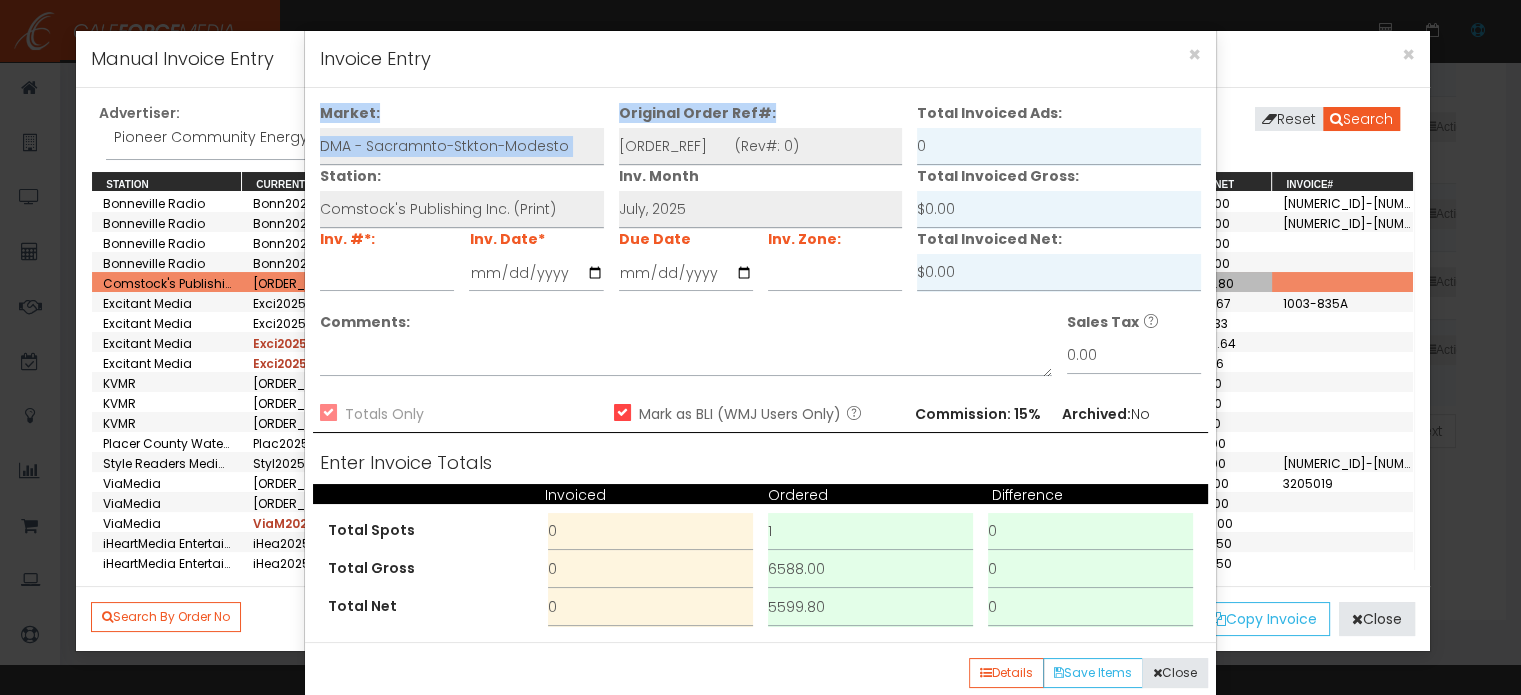 drag, startPoint x: 641, startPoint y: 54, endPoint x: 853, endPoint y: 119, distance: 221.74084 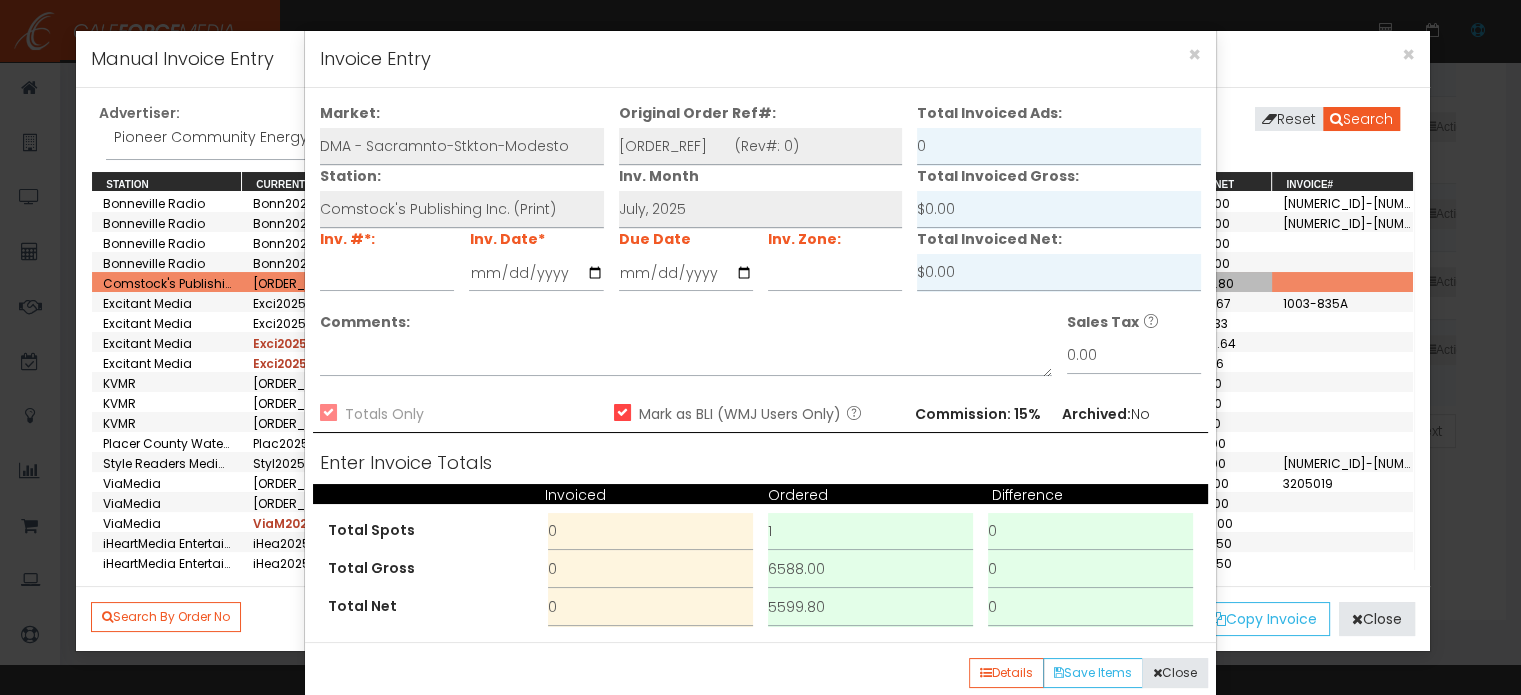 click on "Details
Add Item
Remove Selected
Save Items
Save Items
Close" at bounding box center [761, 673] 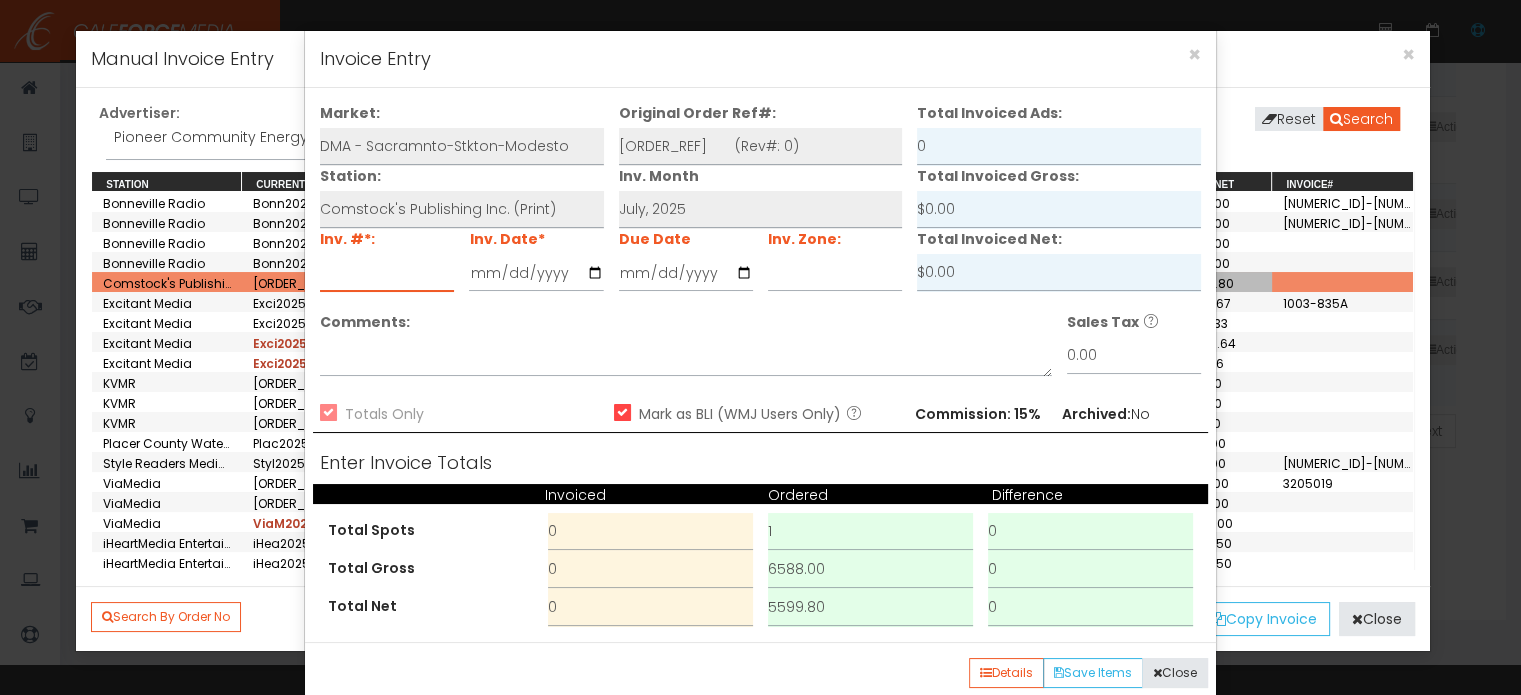 click at bounding box center (387, 273) 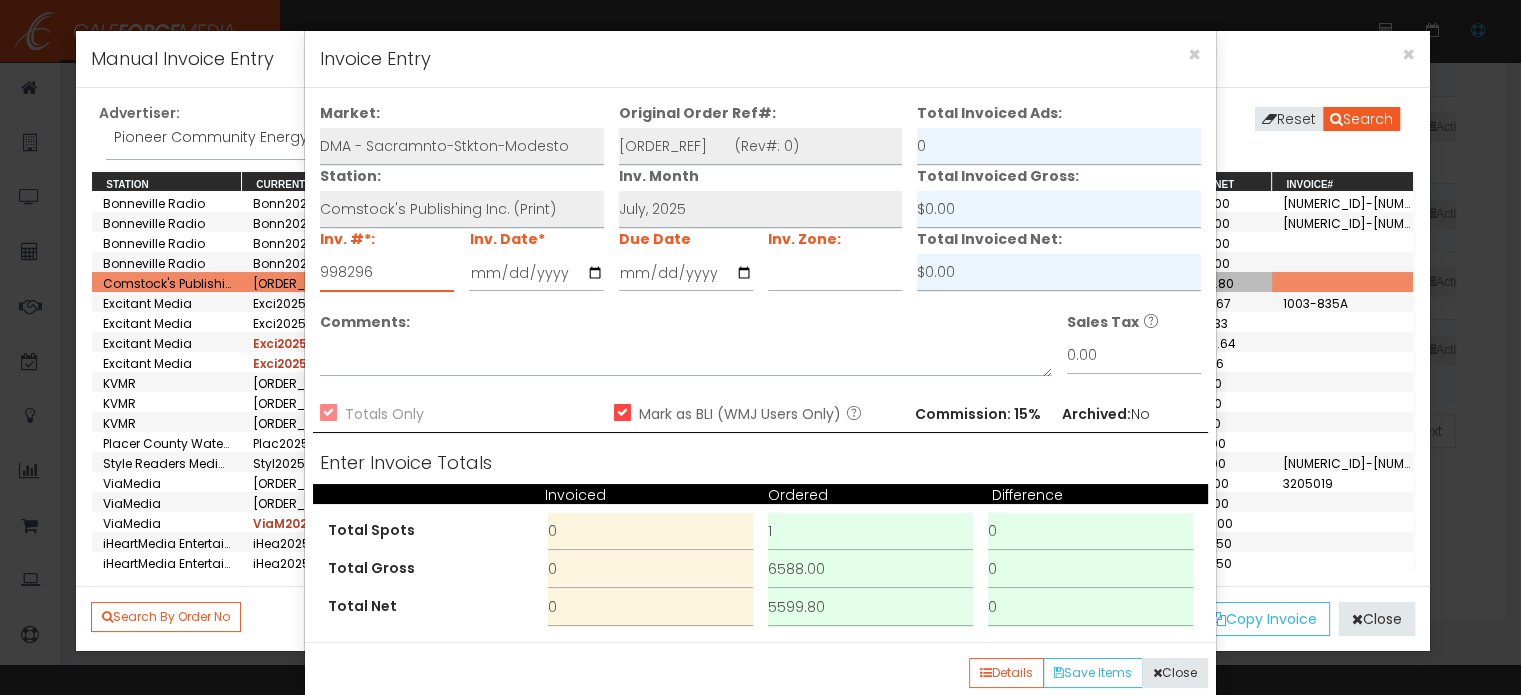 type on "998296" 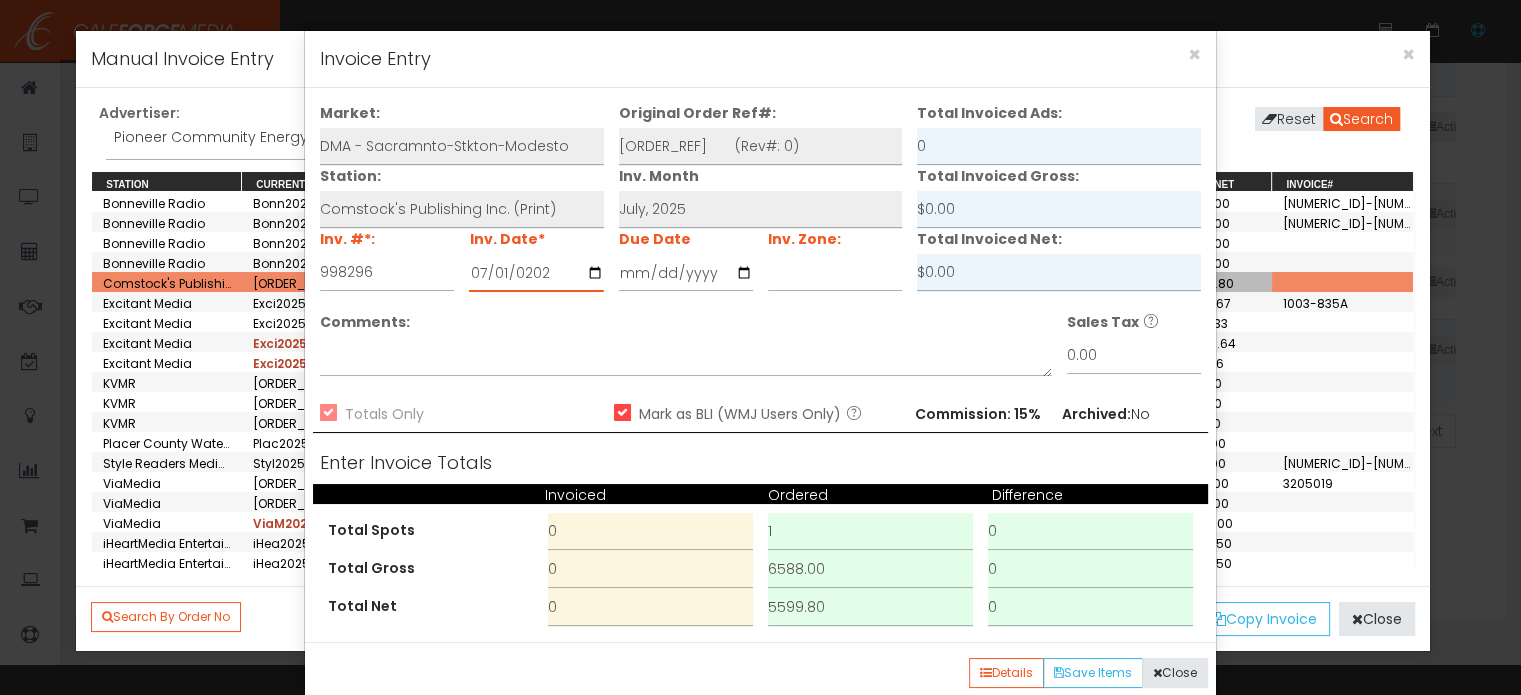 type on "[DATE]" 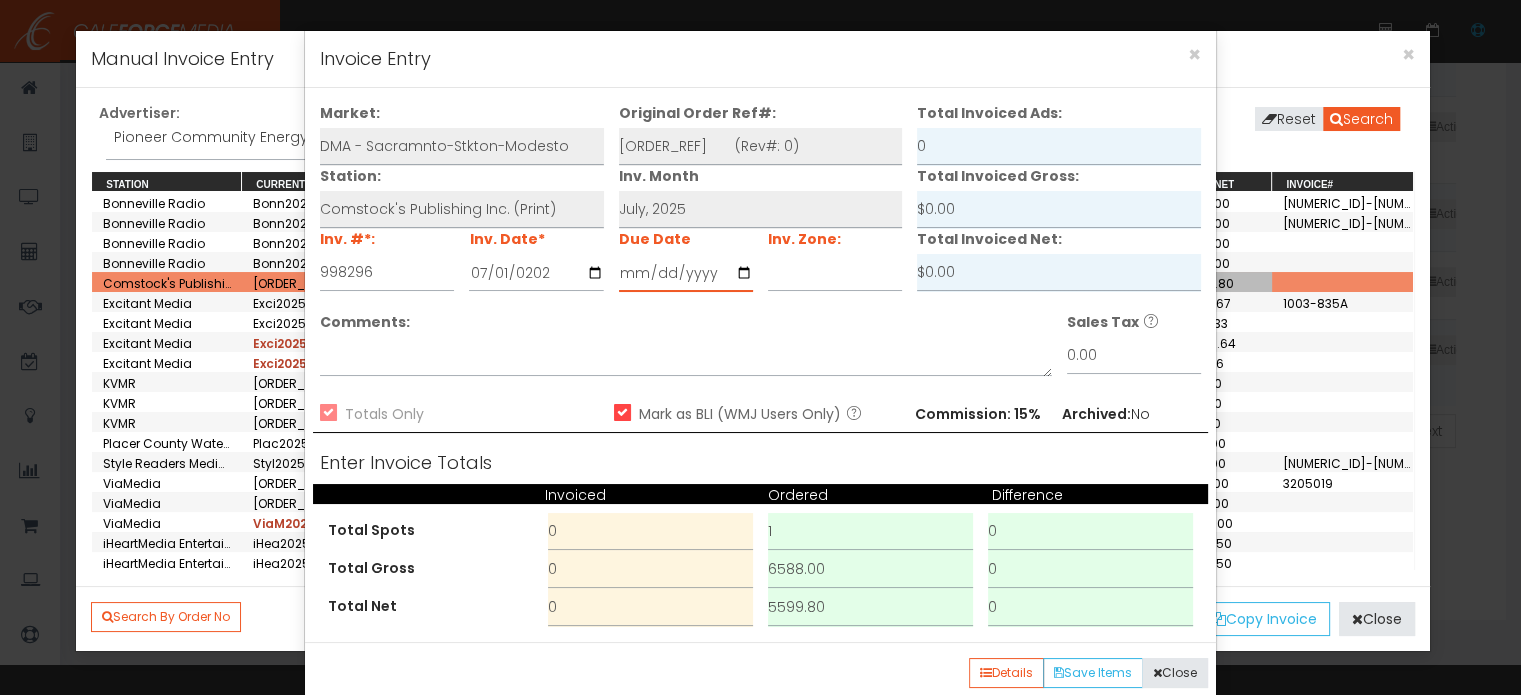 drag, startPoint x: 625, startPoint y: 275, endPoint x: 658, endPoint y: 303, distance: 43.27817 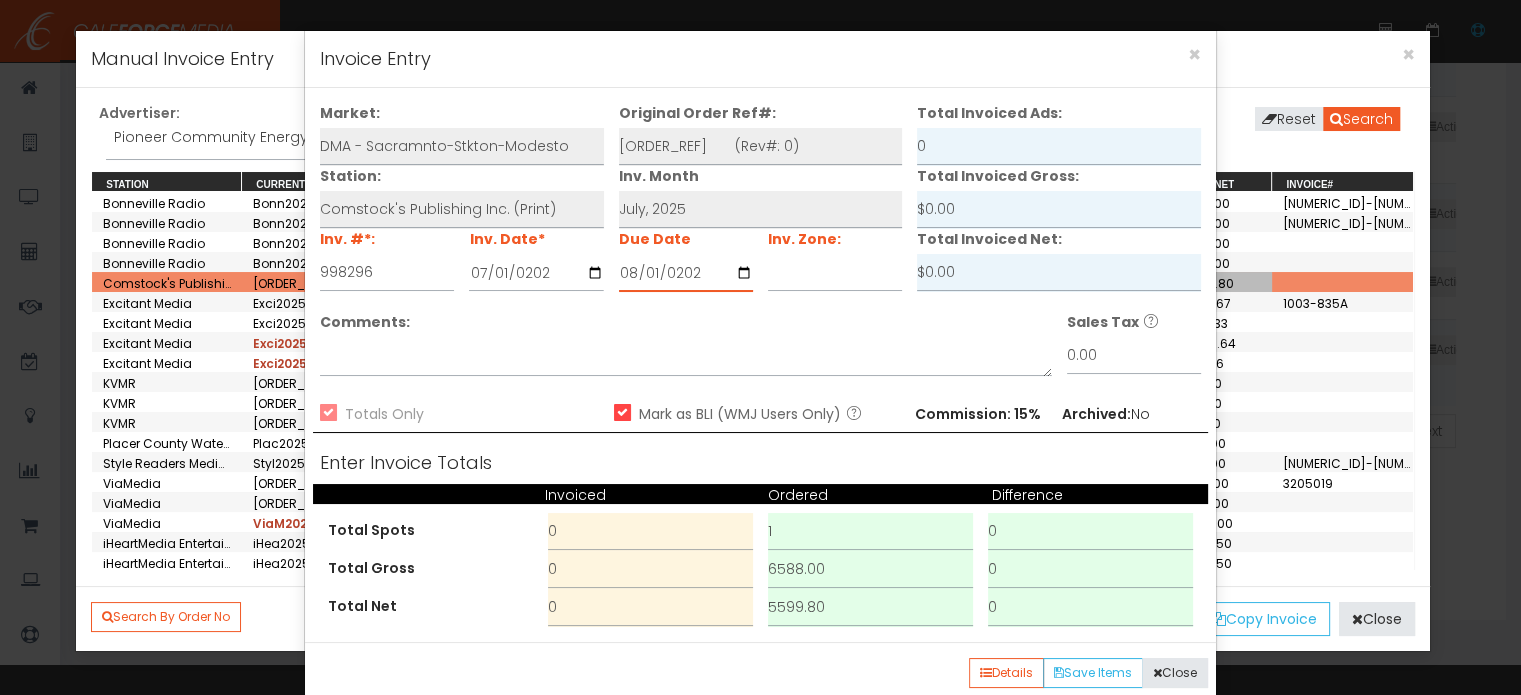 type on "[DATE]" 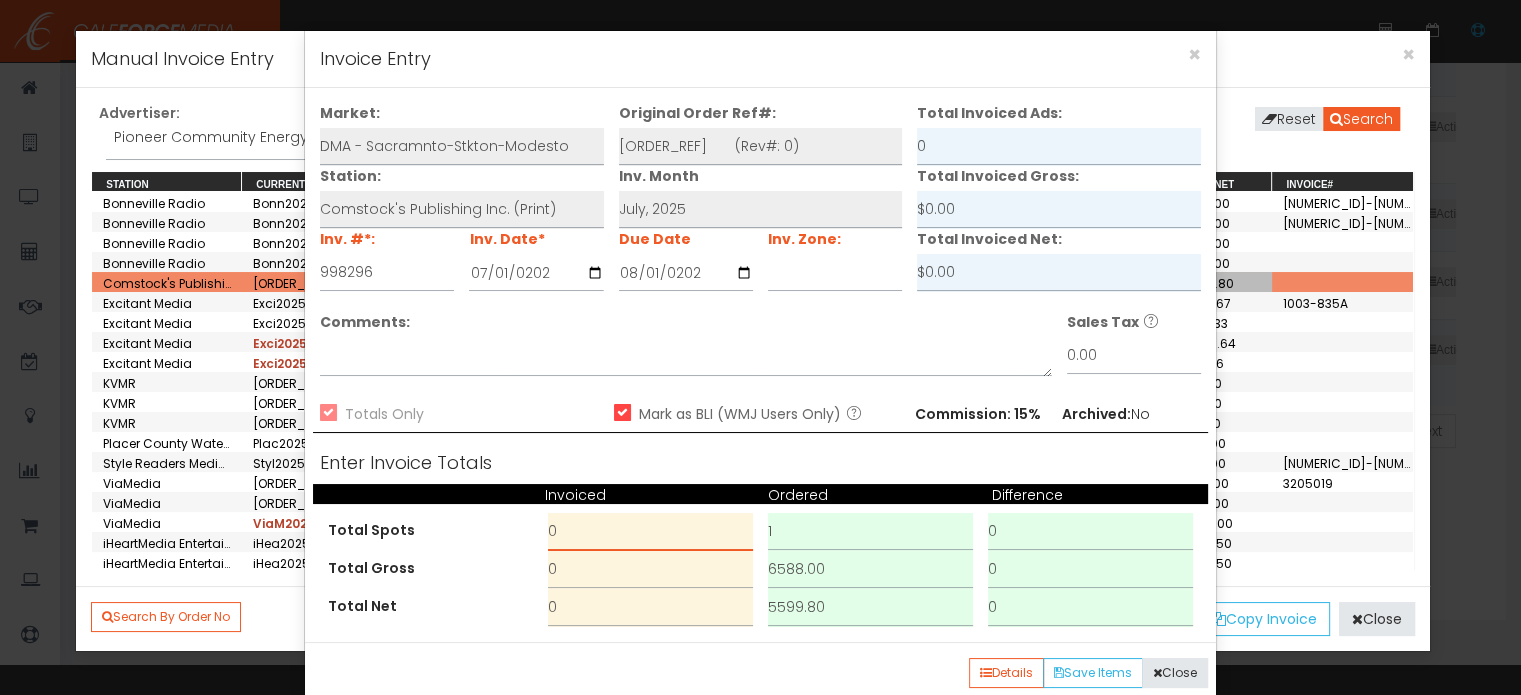 drag, startPoint x: 593, startPoint y: 531, endPoint x: 512, endPoint y: 500, distance: 86.72946 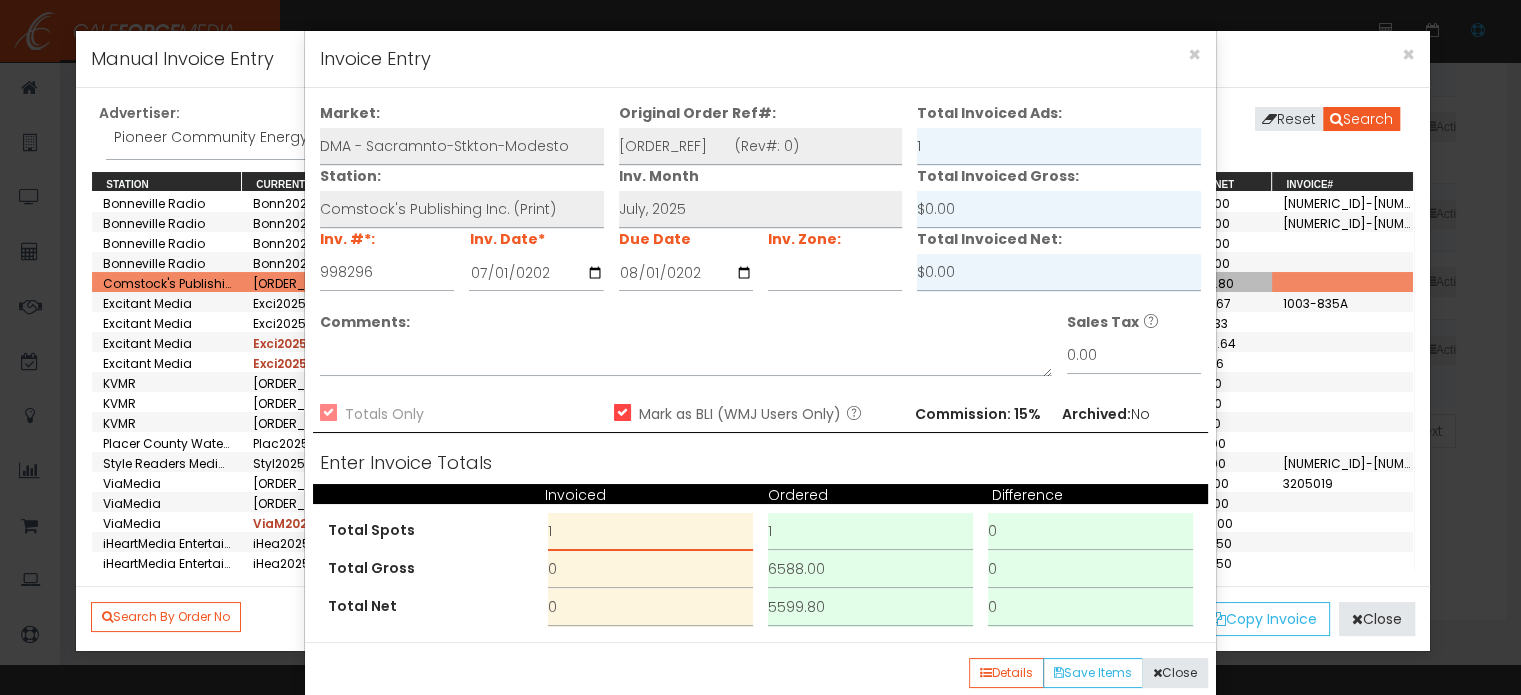 type on "1" 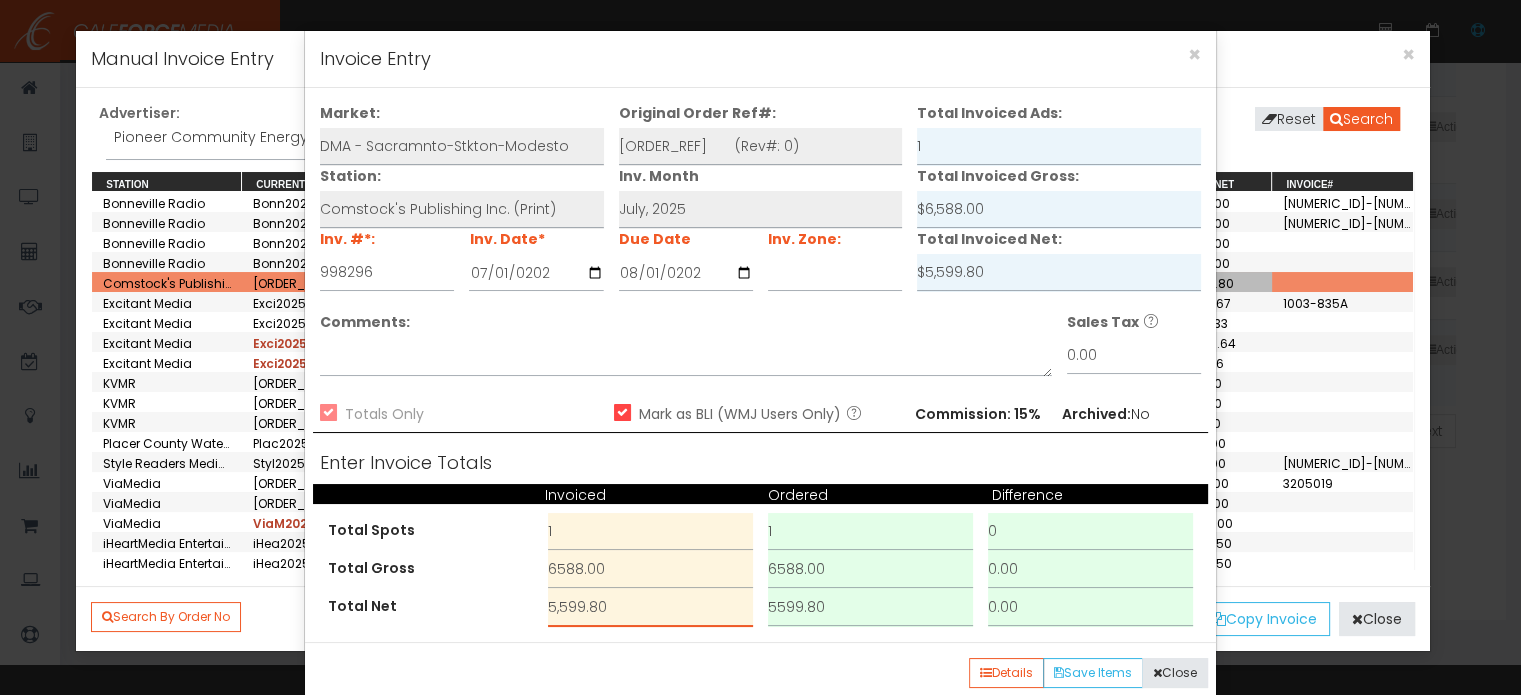 type on "5,599.80" 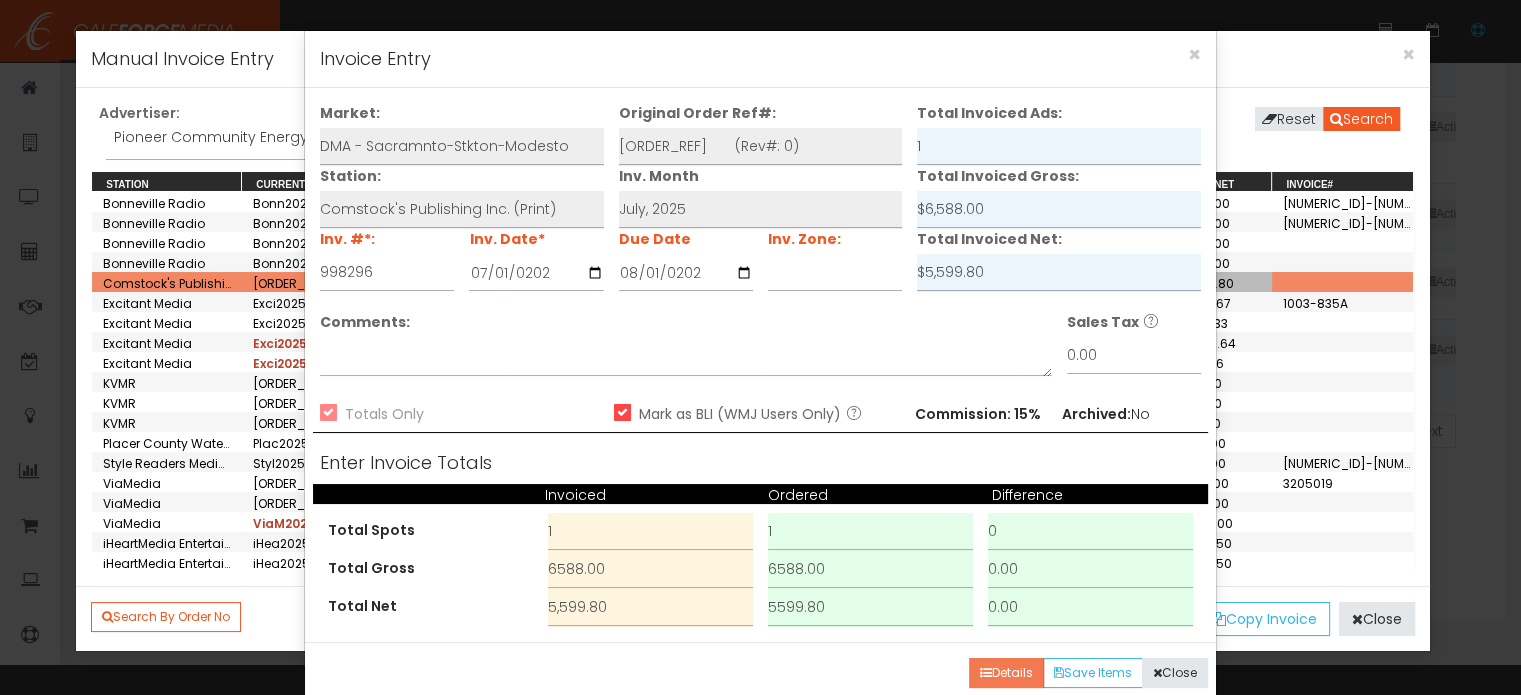 type 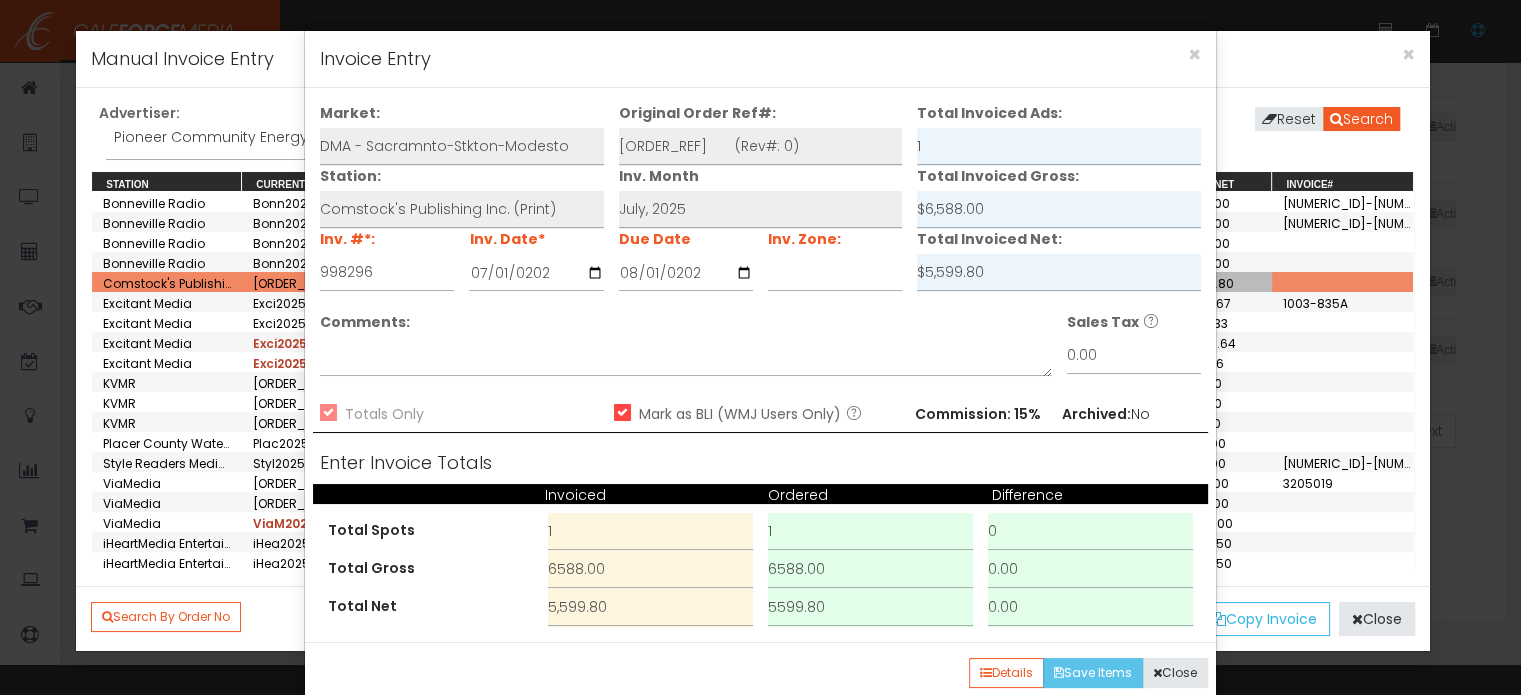 click on "Save Items" at bounding box center (1093, 673) 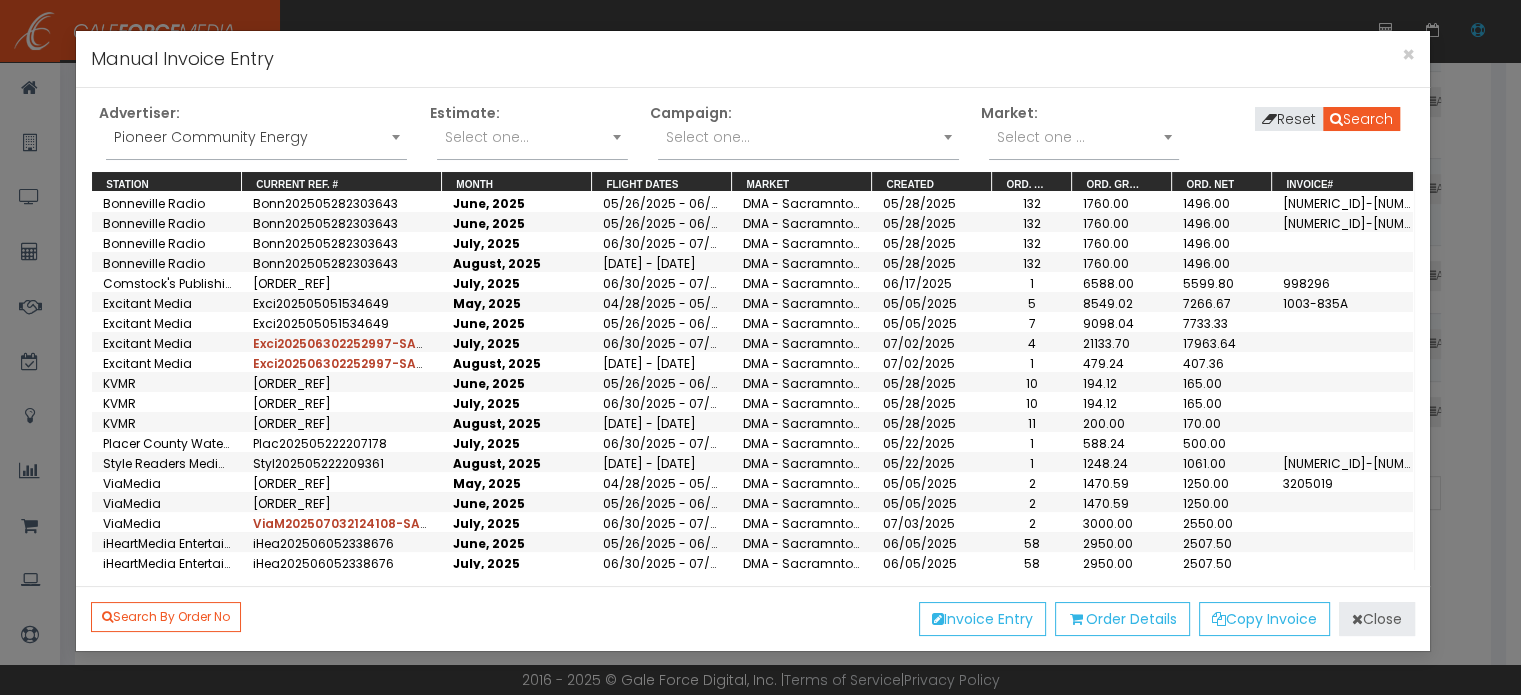 click on "Close" at bounding box center (1377, 619) 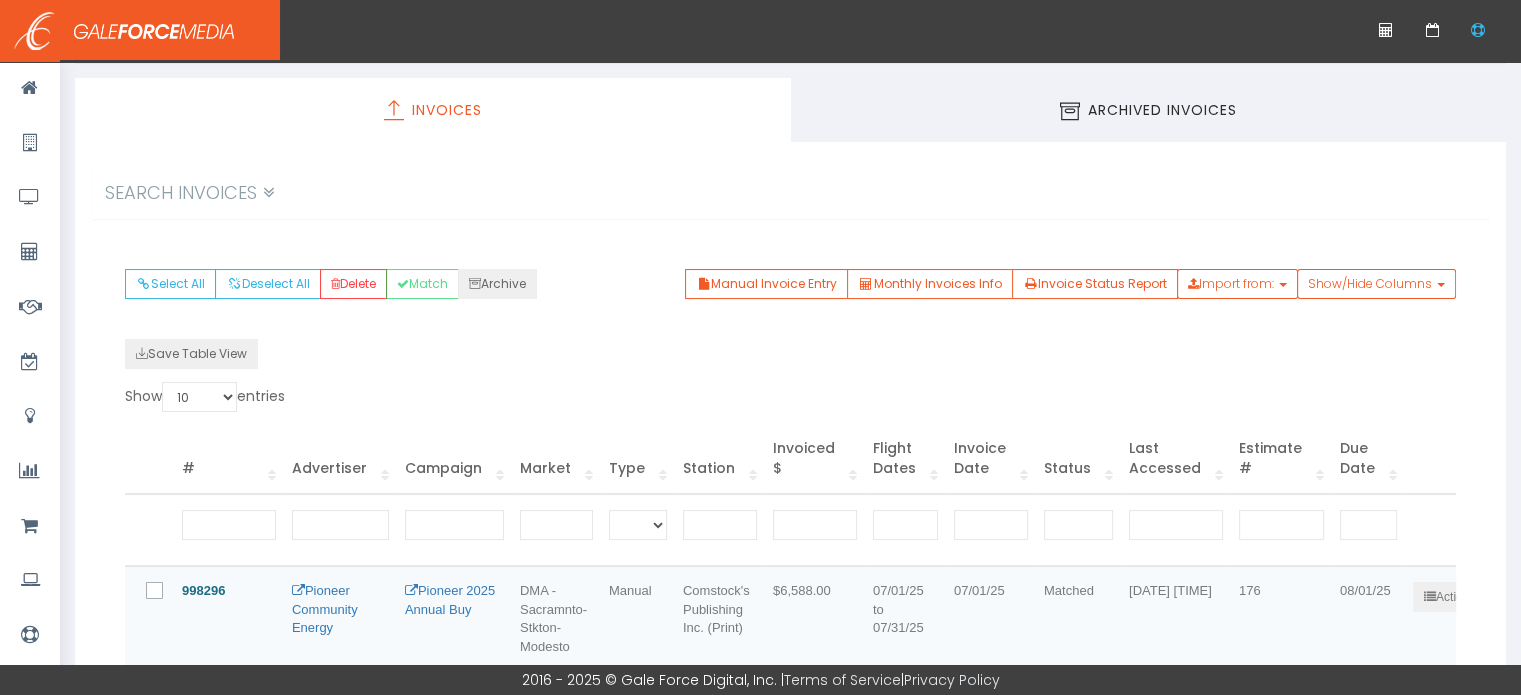 scroll, scrollTop: 0, scrollLeft: 0, axis: both 